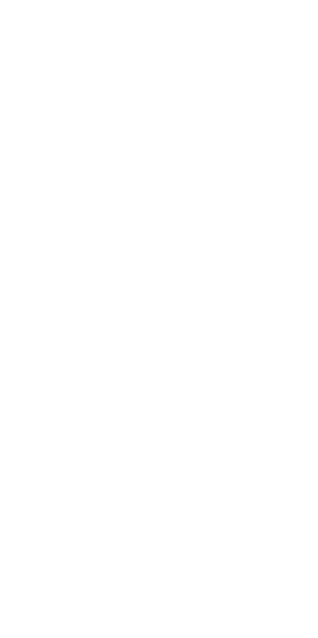scroll, scrollTop: 0, scrollLeft: 0, axis: both 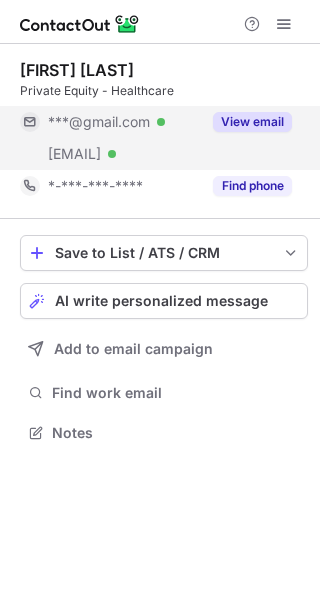 click on "***@gmail.com Verified" at bounding box center (110, 122) 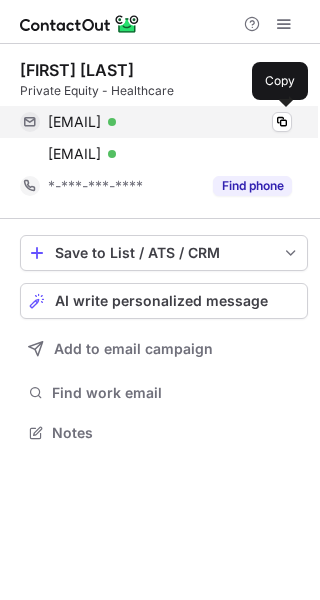 click on "aminebounjou@gmail.com" at bounding box center [74, 122] 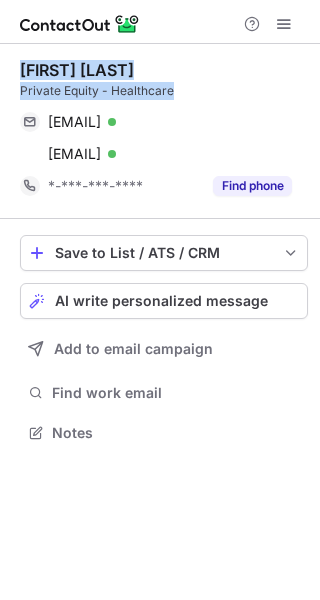 drag, startPoint x: 179, startPoint y: 82, endPoint x: 21, endPoint y: 61, distance: 159.38947 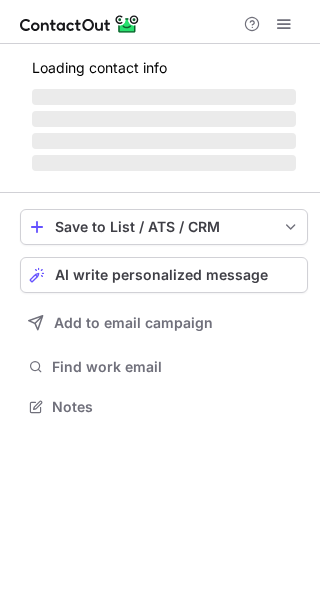 scroll, scrollTop: 0, scrollLeft: 0, axis: both 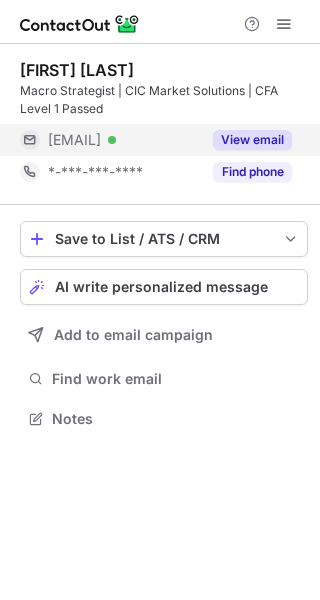 click on "[EMAIL] Verified" at bounding box center (110, 140) 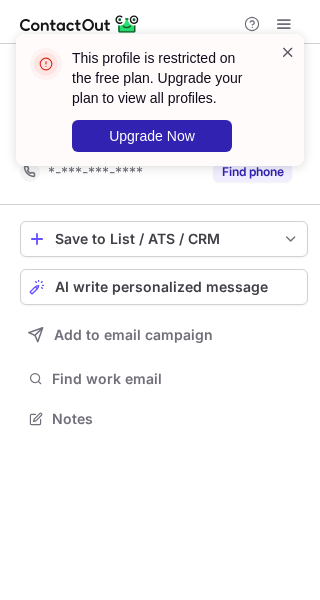 click at bounding box center (288, 52) 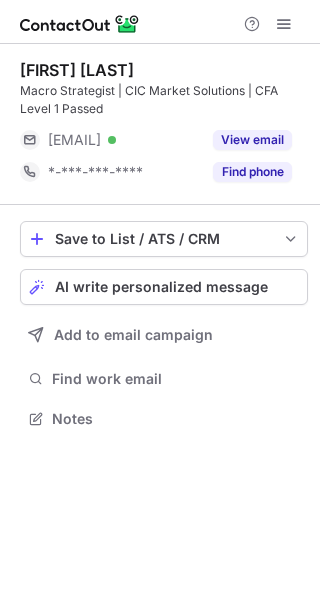 click on "[FIRST] [LAST] Macro Strategist | CIC Market Solutions | CFA Level 1 Passed [EMAIL] Verified View email [EMAIL] Verified Find phone Save to List / ATS / CRM List Select Lever Connect Greenhouse Connect Salesforce Connect Hubspot Connect Bullhorn Connect Zapier (100+ Applications) Connect Request a new integration AI write personalized message Add to email campaign Find work email Notes" at bounding box center [160, 322] 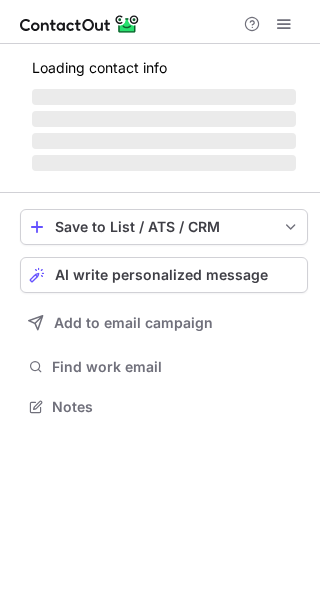 scroll, scrollTop: 0, scrollLeft: 0, axis: both 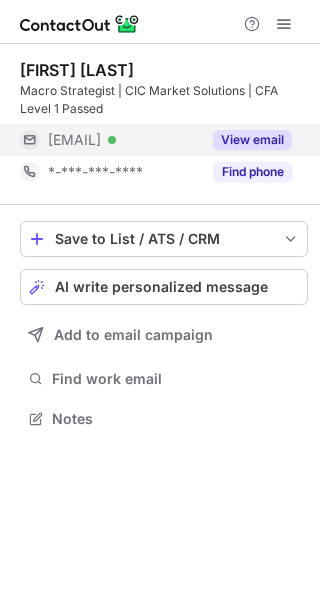click on "***@chachuat.com Verified" at bounding box center (110, 140) 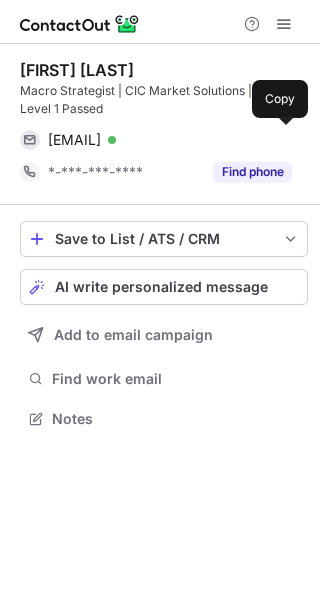 click on "maxence@chachuat.com Verified Copy" at bounding box center (156, 140) 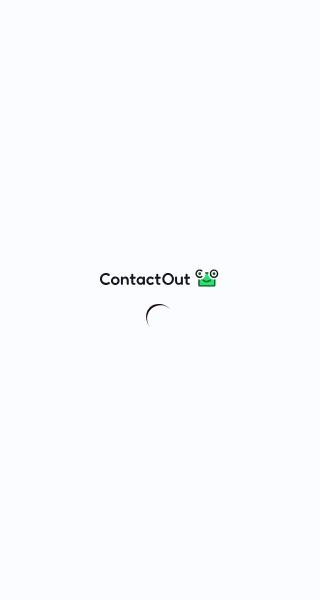 scroll, scrollTop: 0, scrollLeft: 0, axis: both 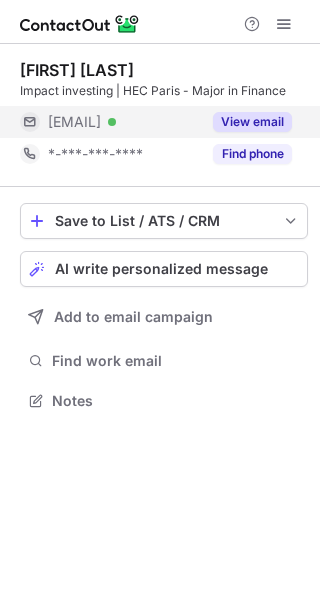 click on "***@orange.fr" at bounding box center (74, 122) 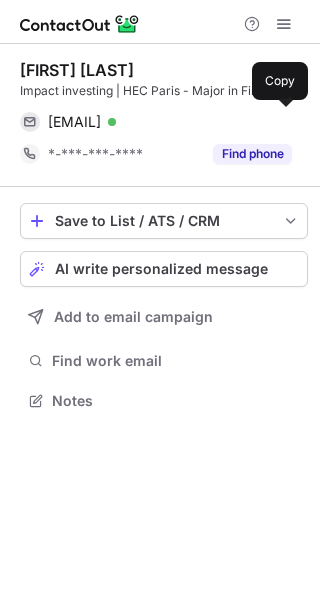 click on "loic.pages2001@orange.fr" at bounding box center (74, 122) 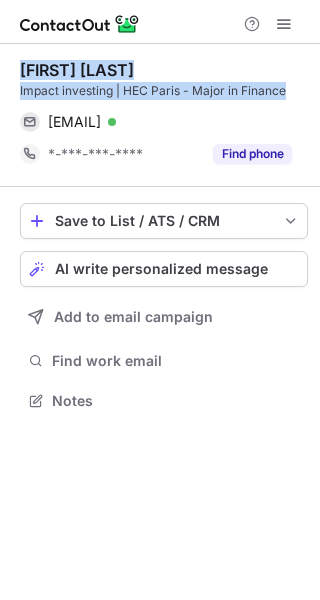 drag, startPoint x: 296, startPoint y: 87, endPoint x: 22, endPoint y: 63, distance: 275.04907 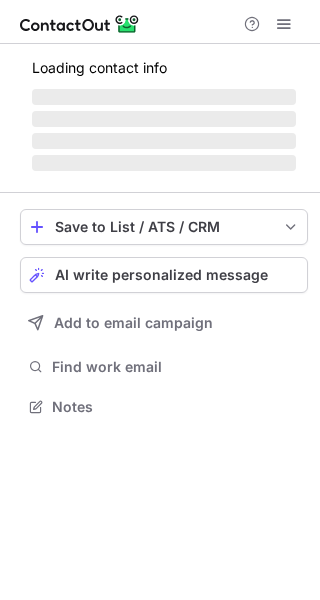 scroll, scrollTop: 0, scrollLeft: 0, axis: both 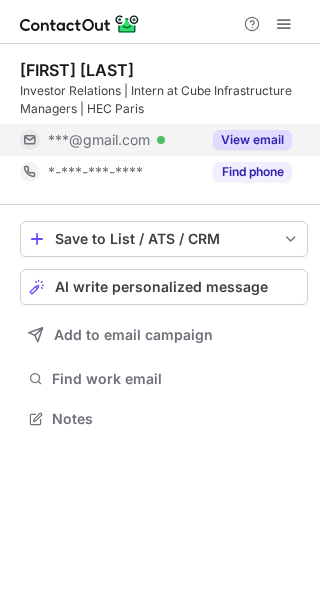 click on "***@gmail.com Verified" at bounding box center (124, 140) 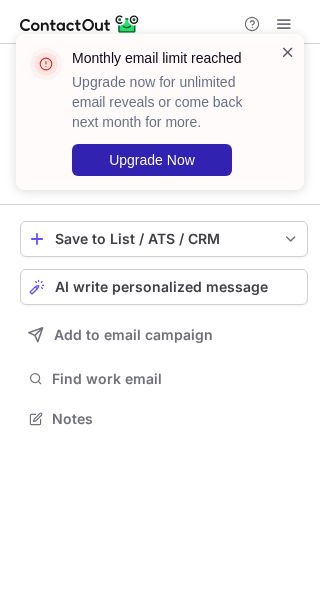 click at bounding box center (288, 52) 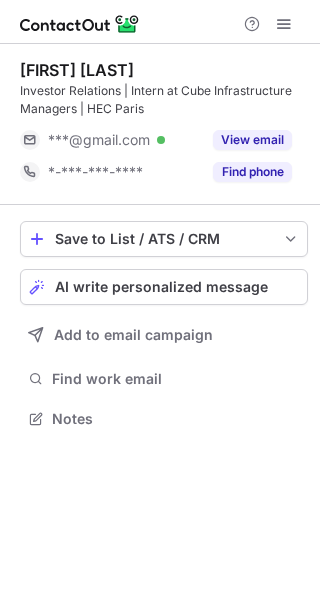 scroll, scrollTop: 0, scrollLeft: 0, axis: both 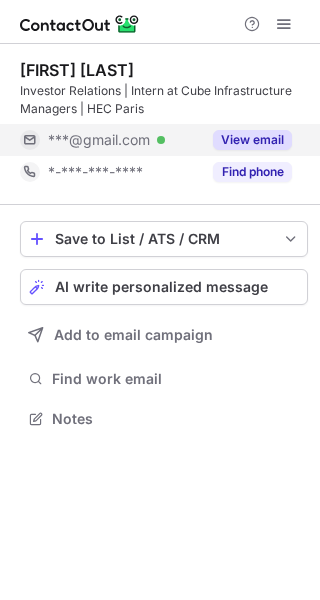 click on "View email" at bounding box center (252, 140) 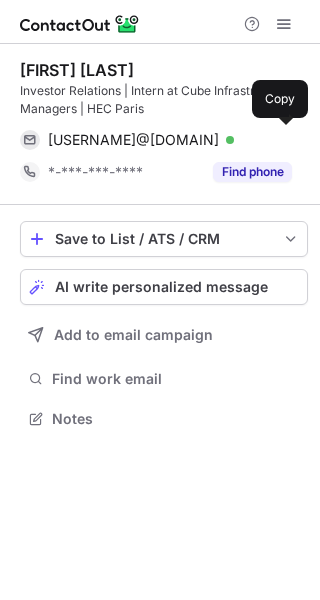 click on "[USERNAME]@[DOMAIN] Verified" at bounding box center (170, 140) 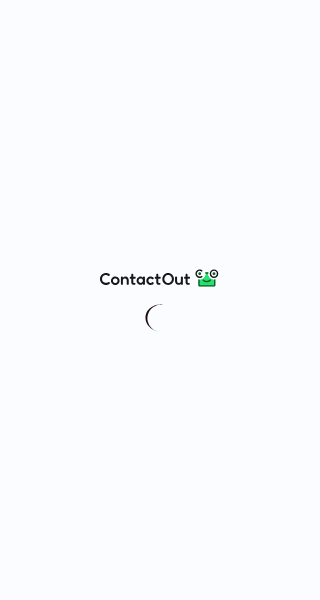 scroll, scrollTop: 0, scrollLeft: 0, axis: both 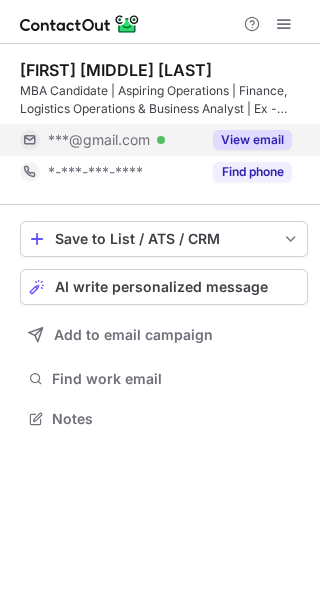 click on "***@gmail.com Verified" at bounding box center (124, 140) 